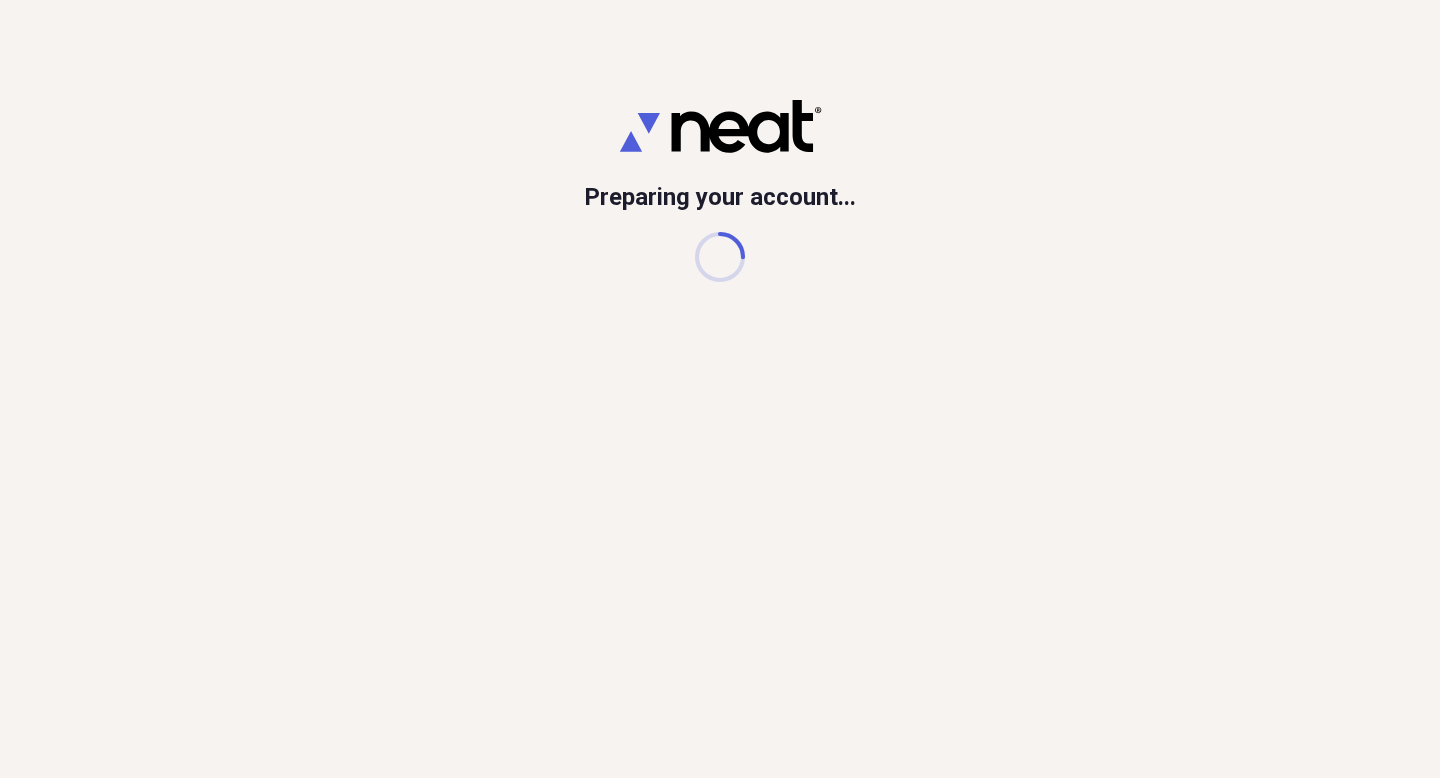 scroll, scrollTop: 0, scrollLeft: 0, axis: both 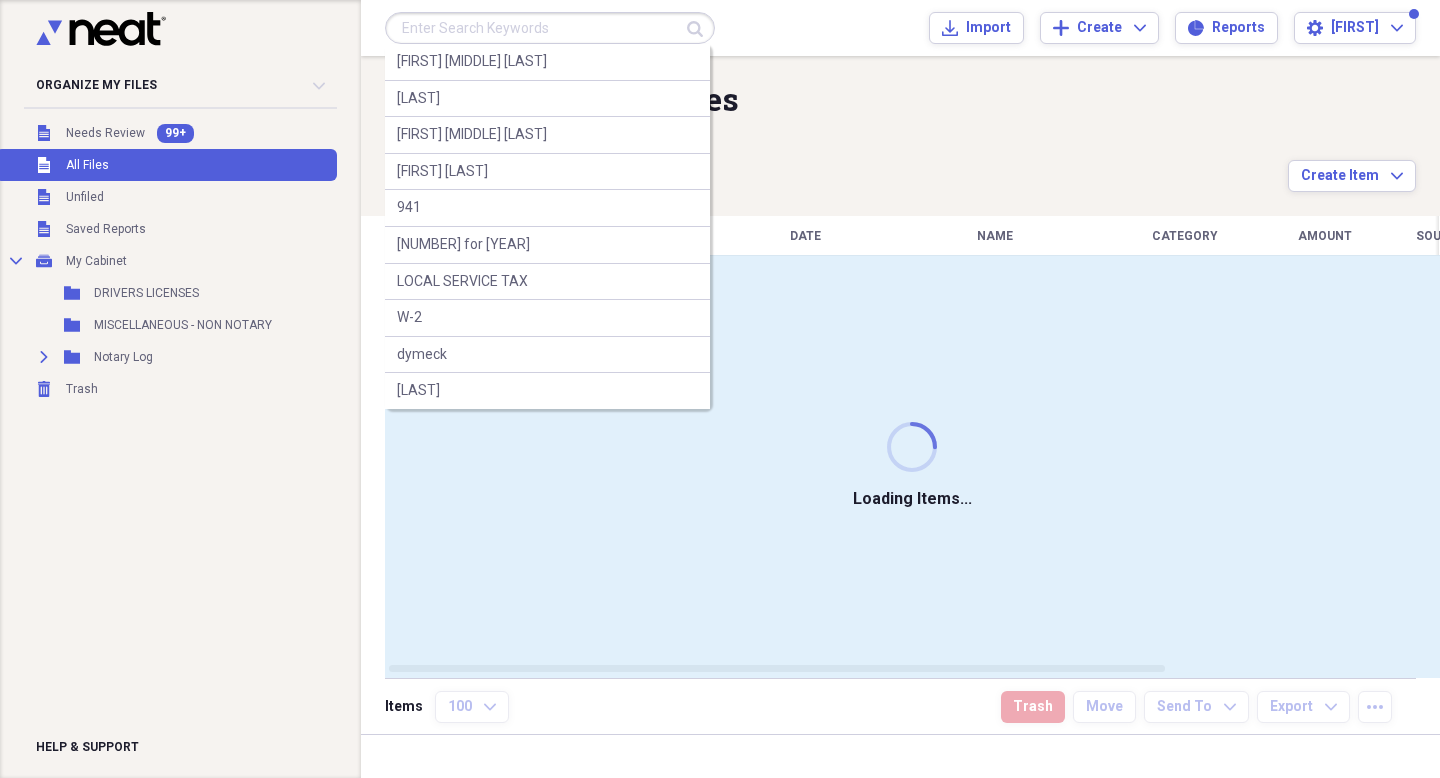 click at bounding box center [550, 28] 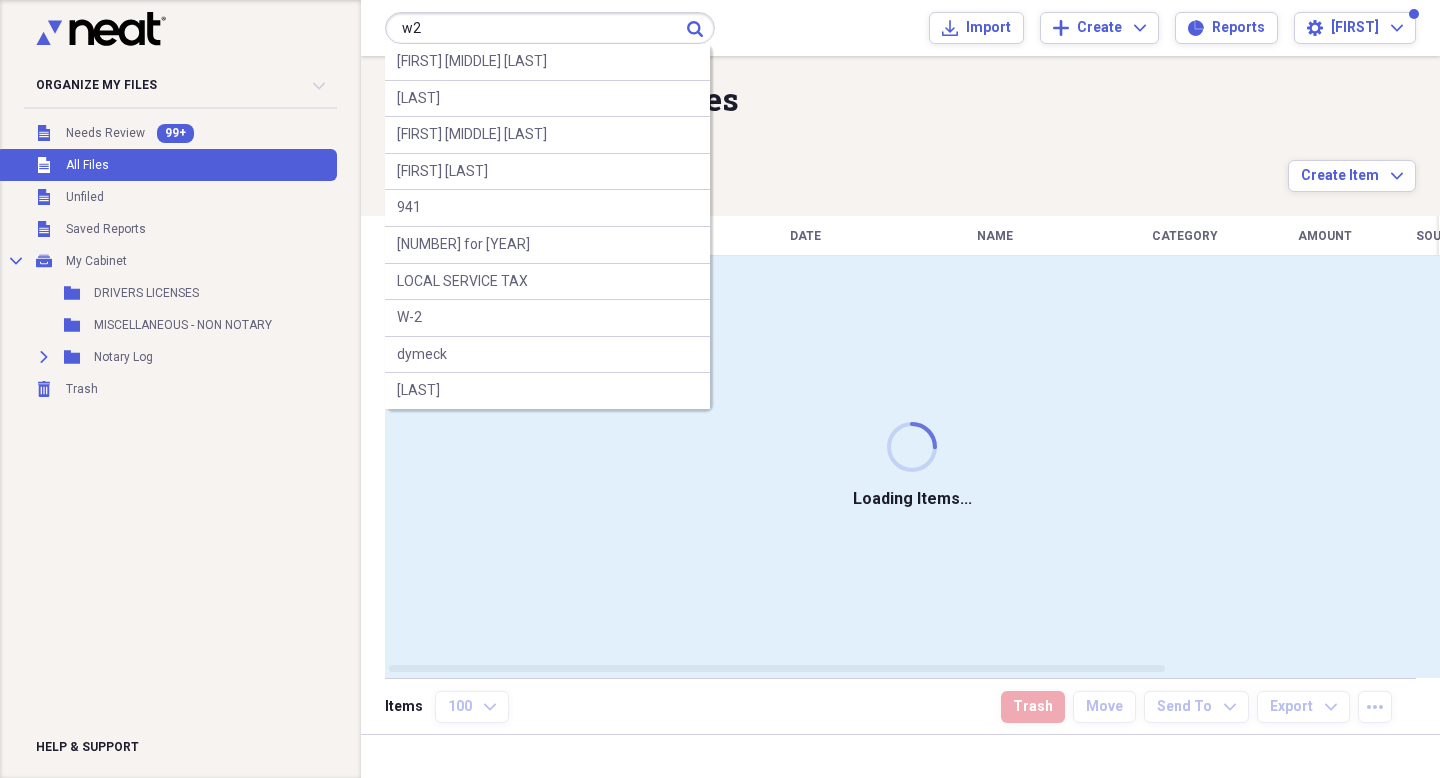 type on "w2" 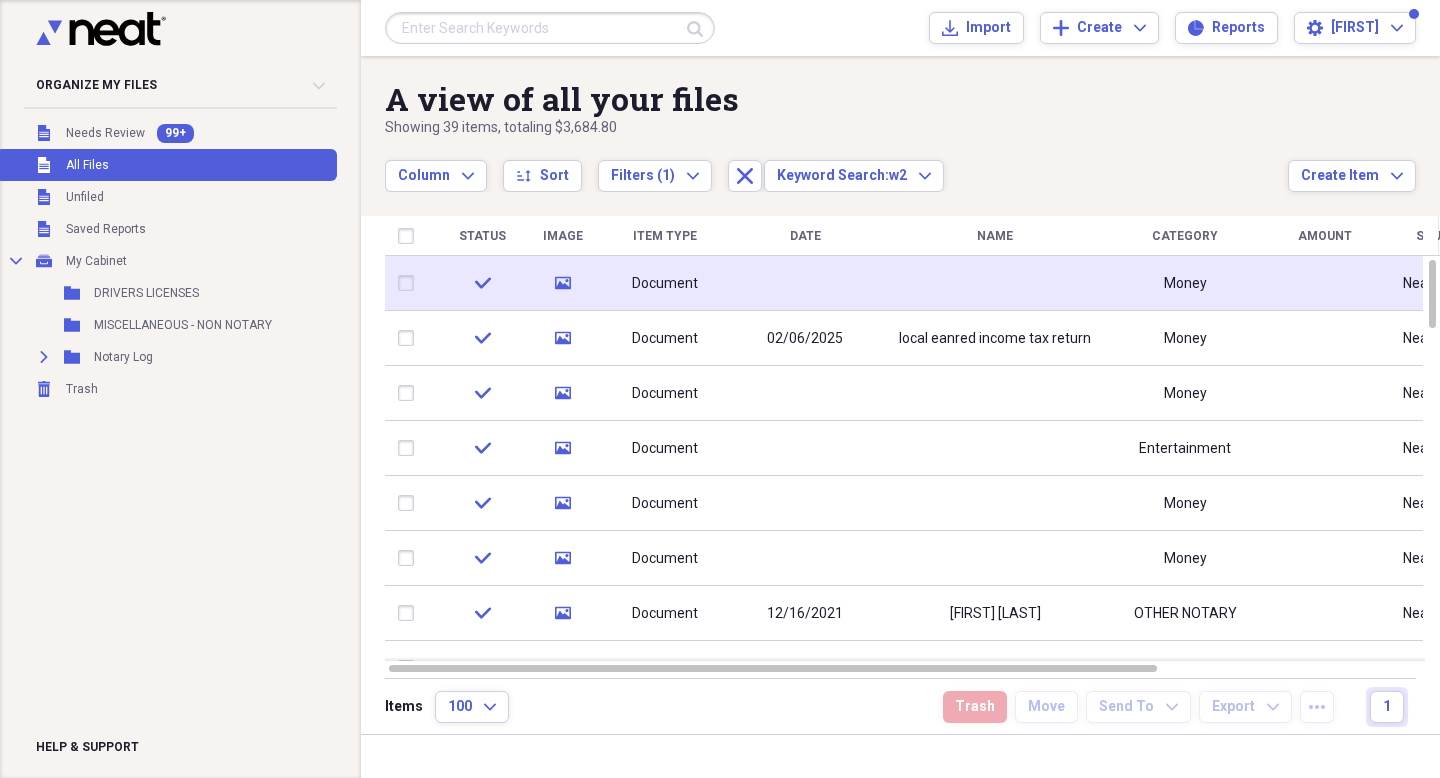 click at bounding box center [805, 283] 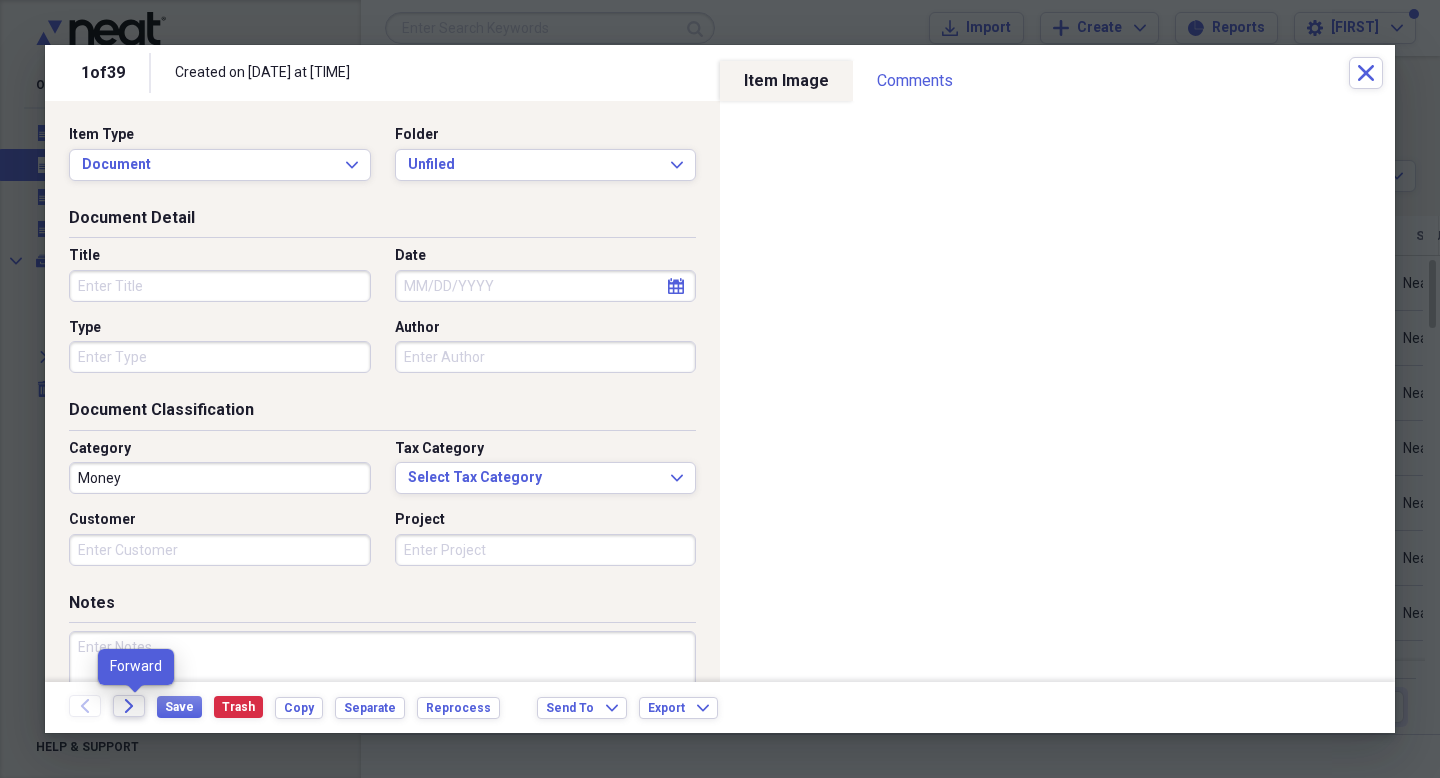 click on "Forward" 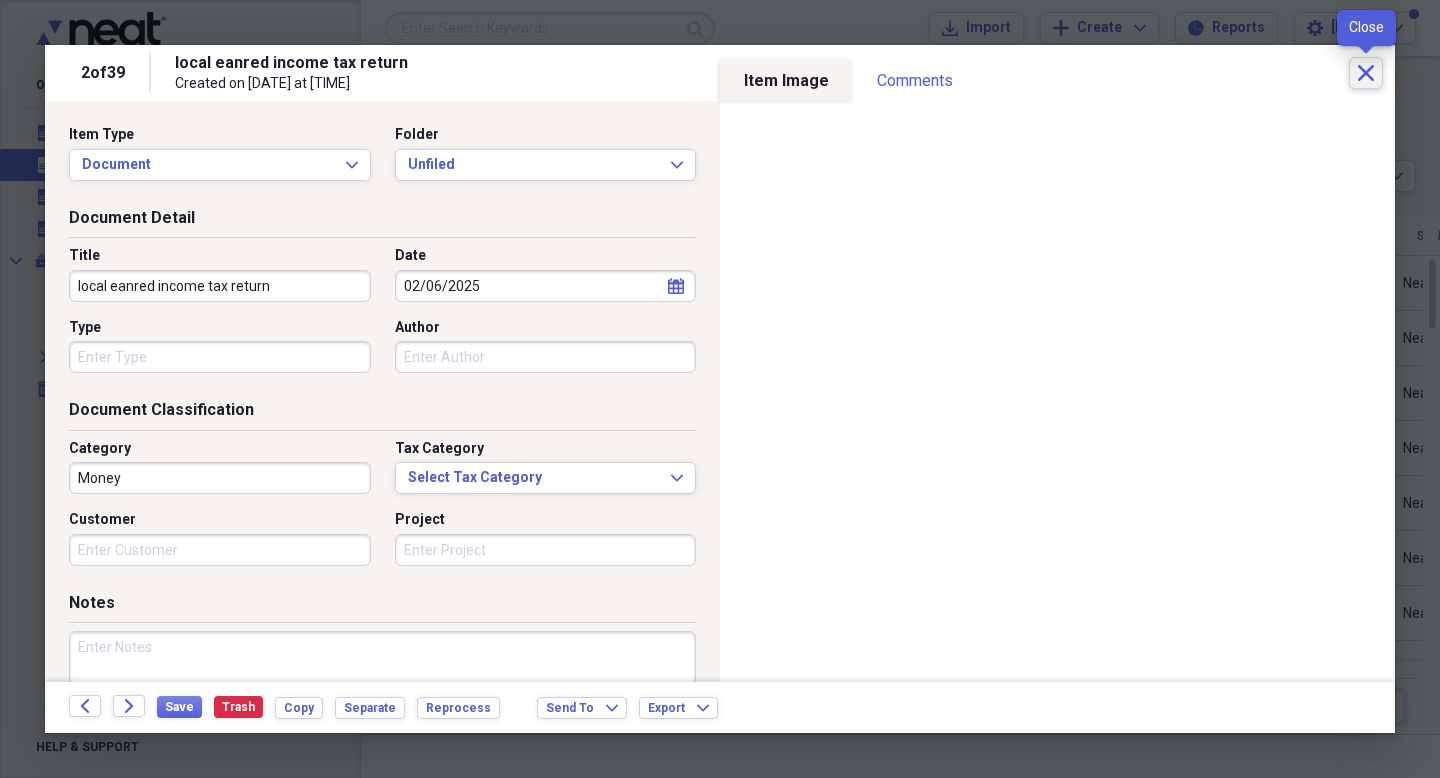 click on "Close" at bounding box center (1366, 73) 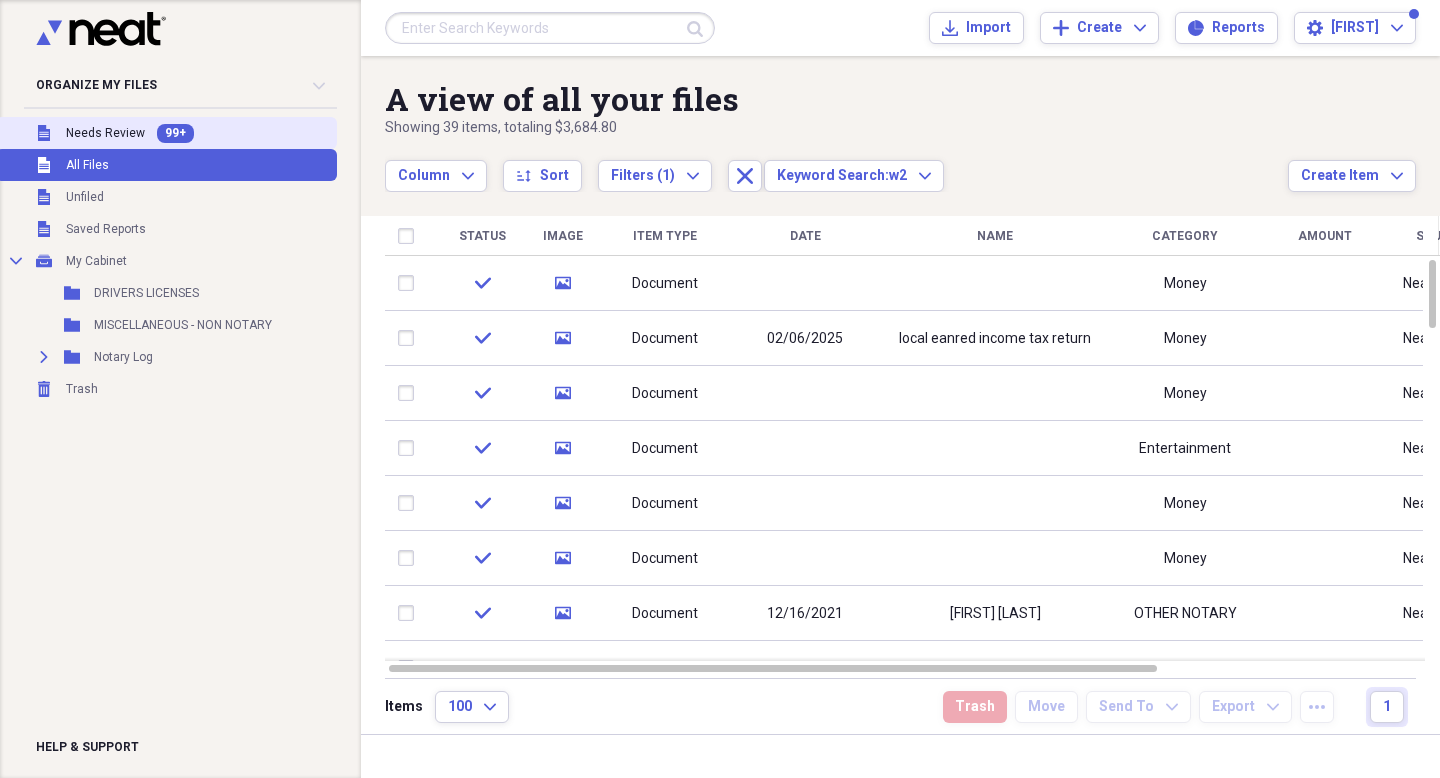 click on "Needs Review" at bounding box center [105, 133] 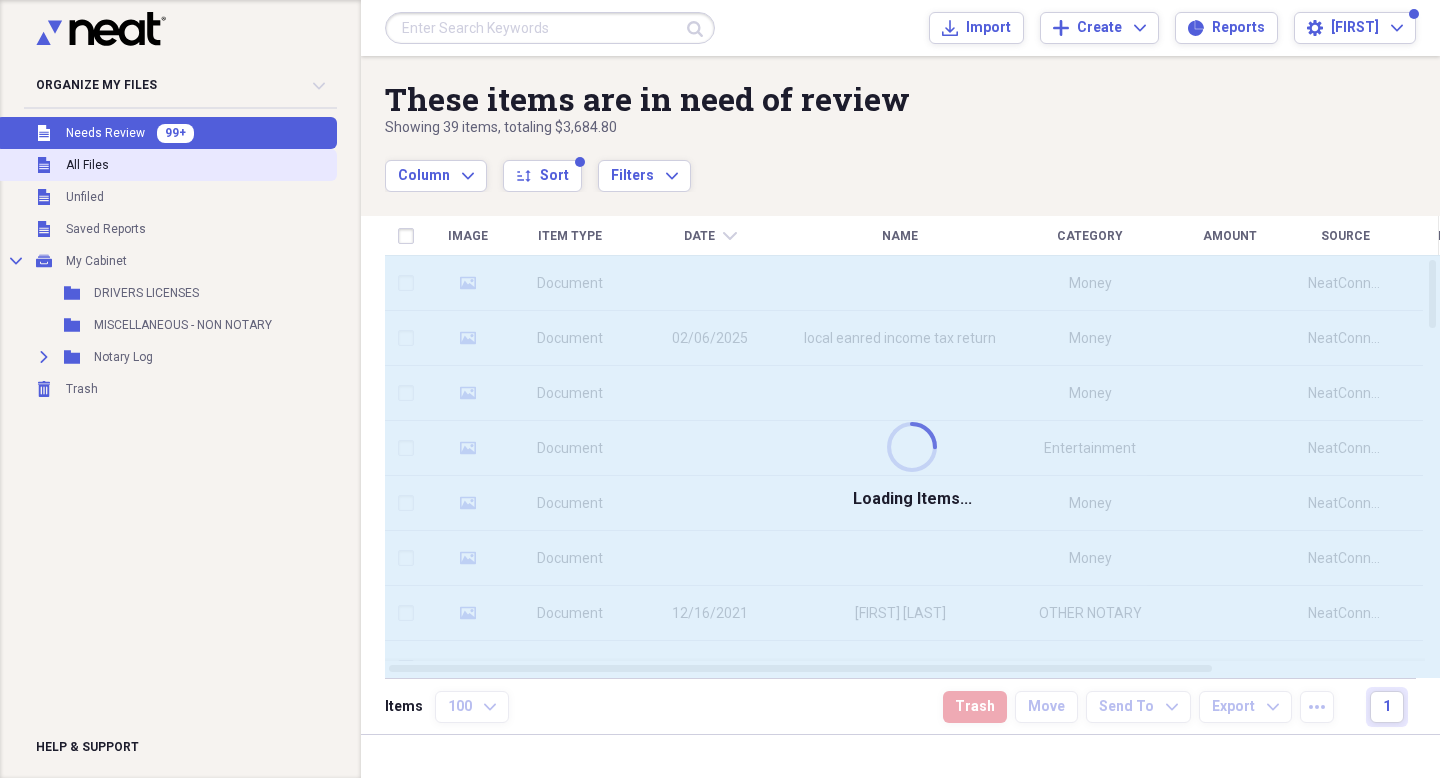 click on "All Files" at bounding box center (87, 165) 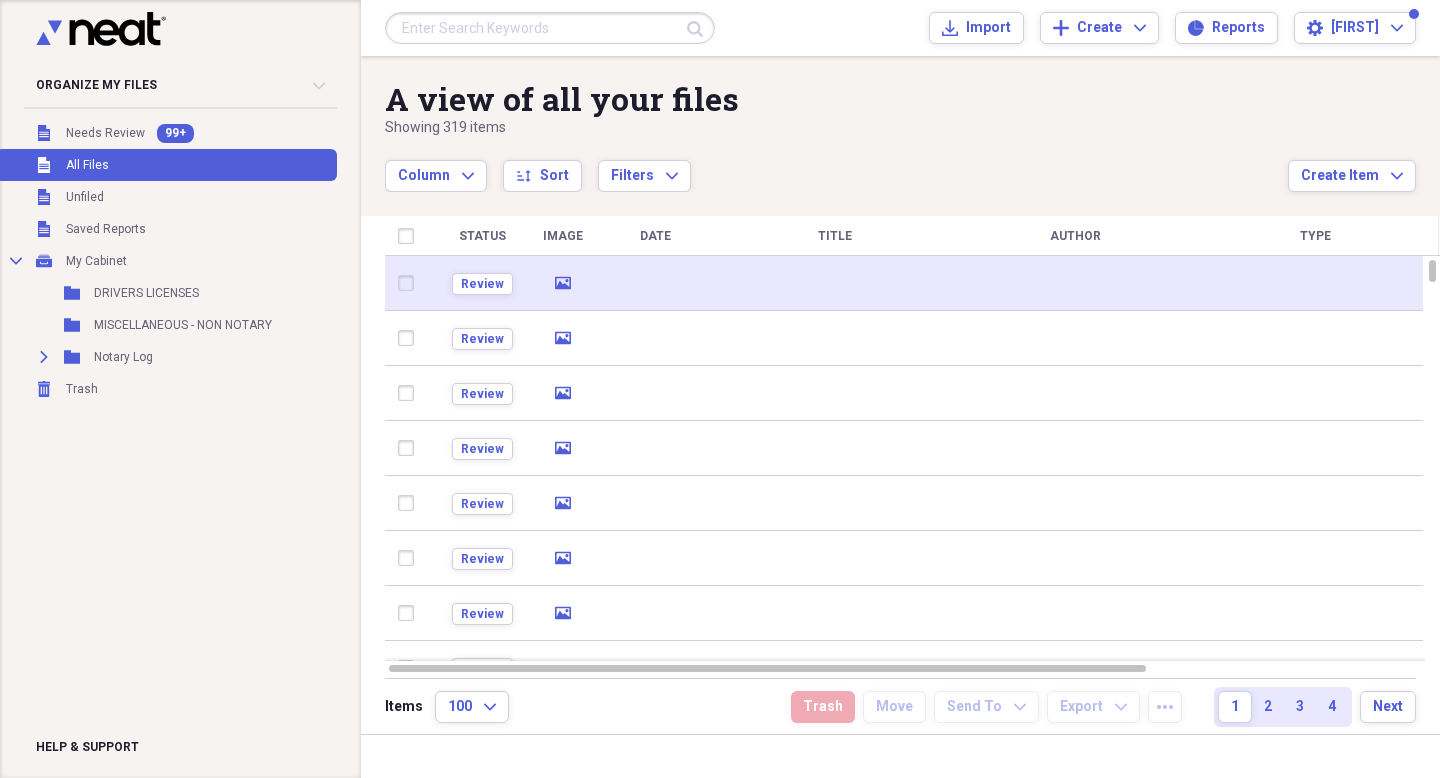click at bounding box center (655, 283) 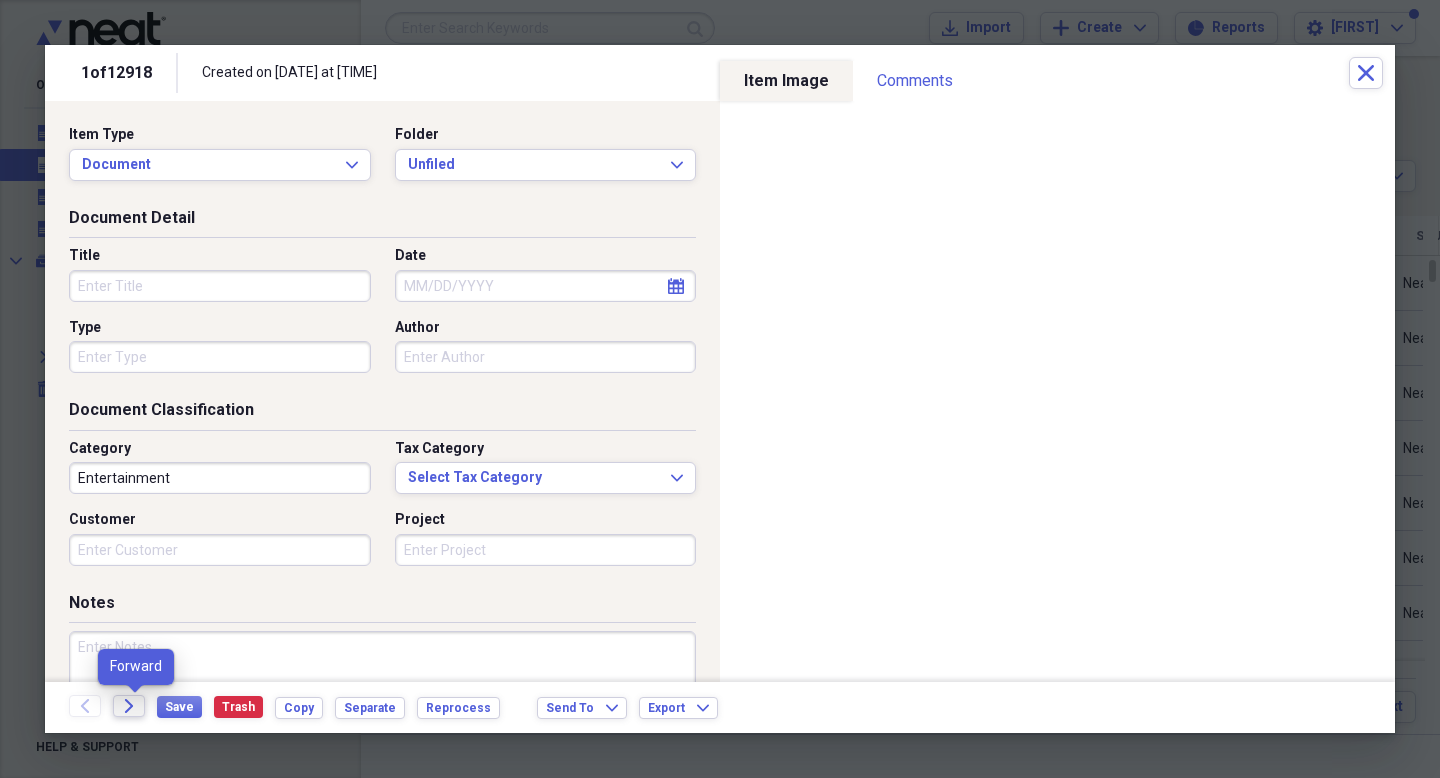 click 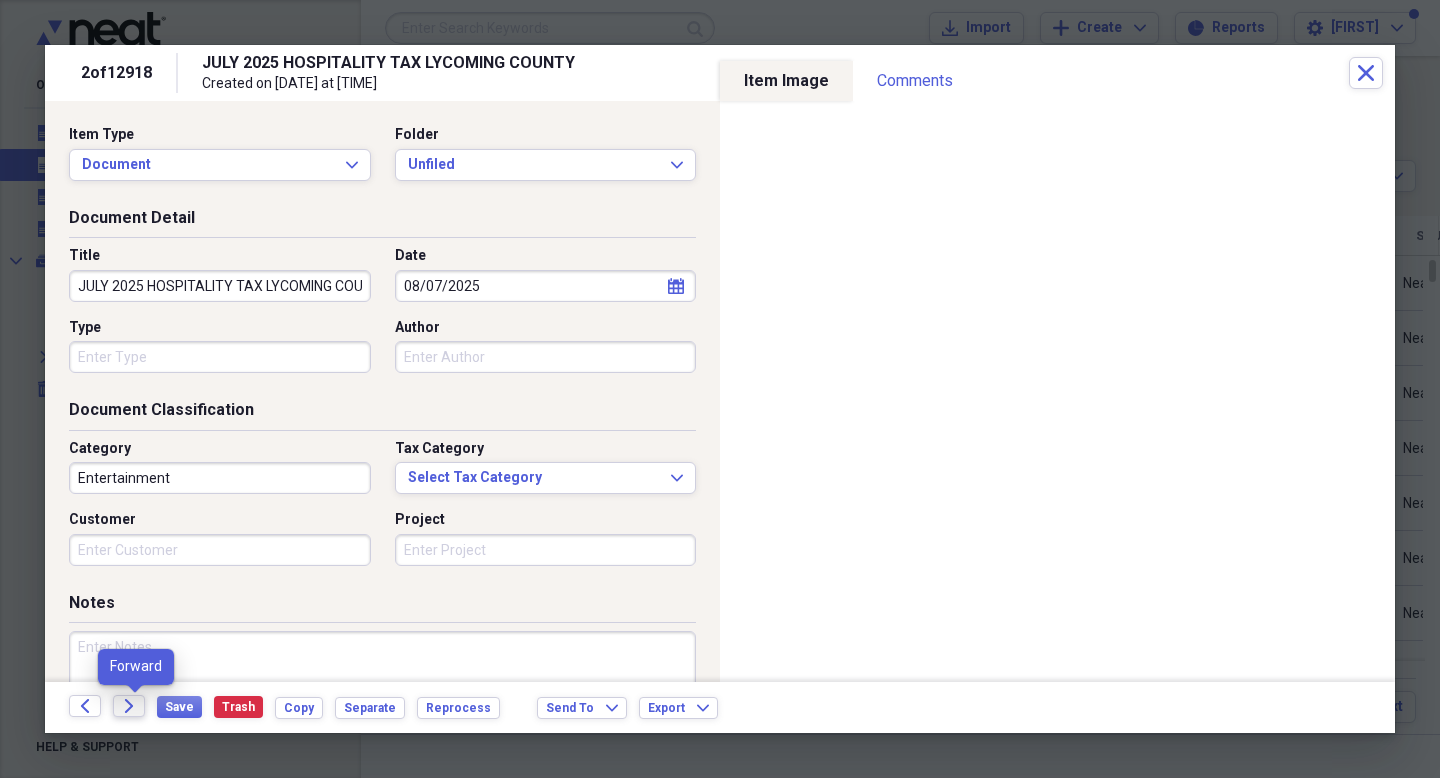 click on "Forward" 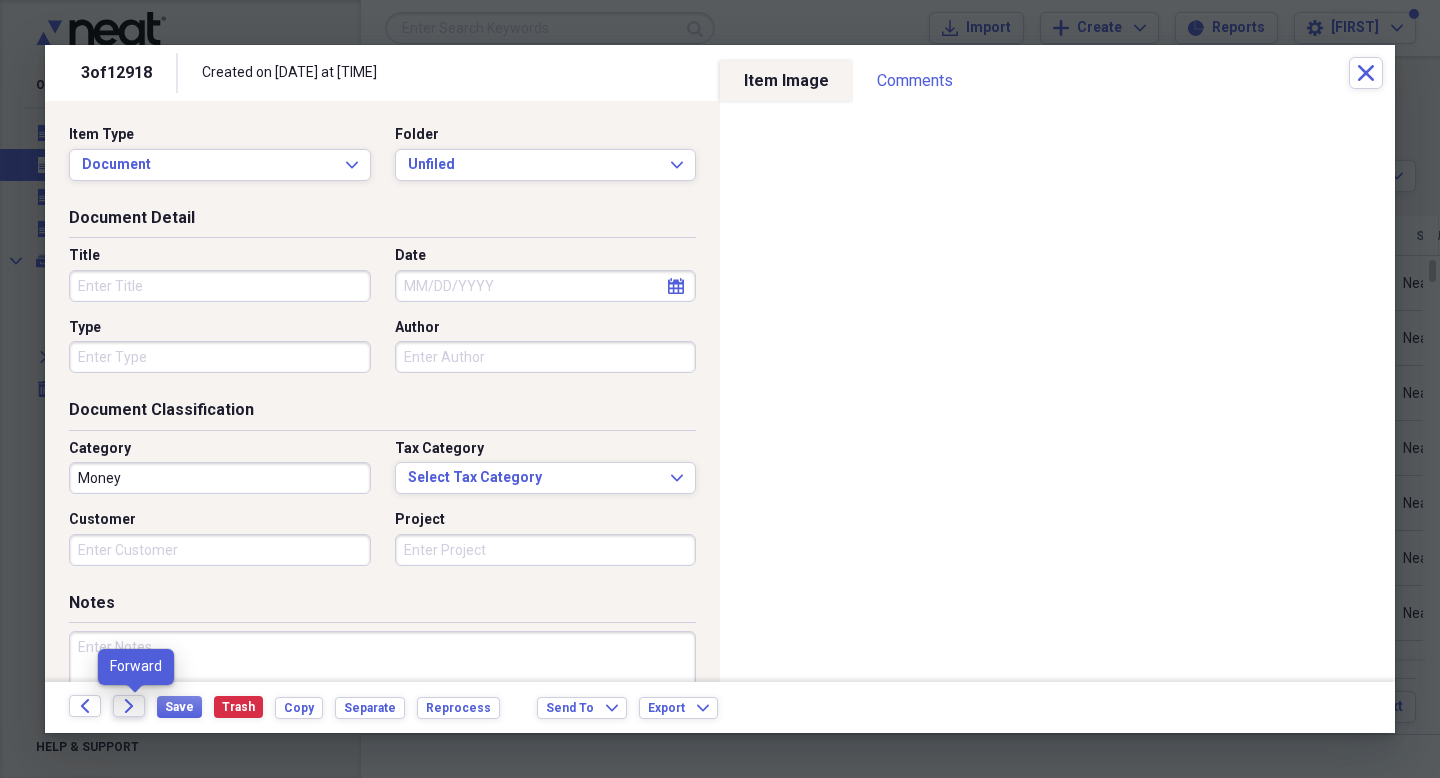 click on "Forward" 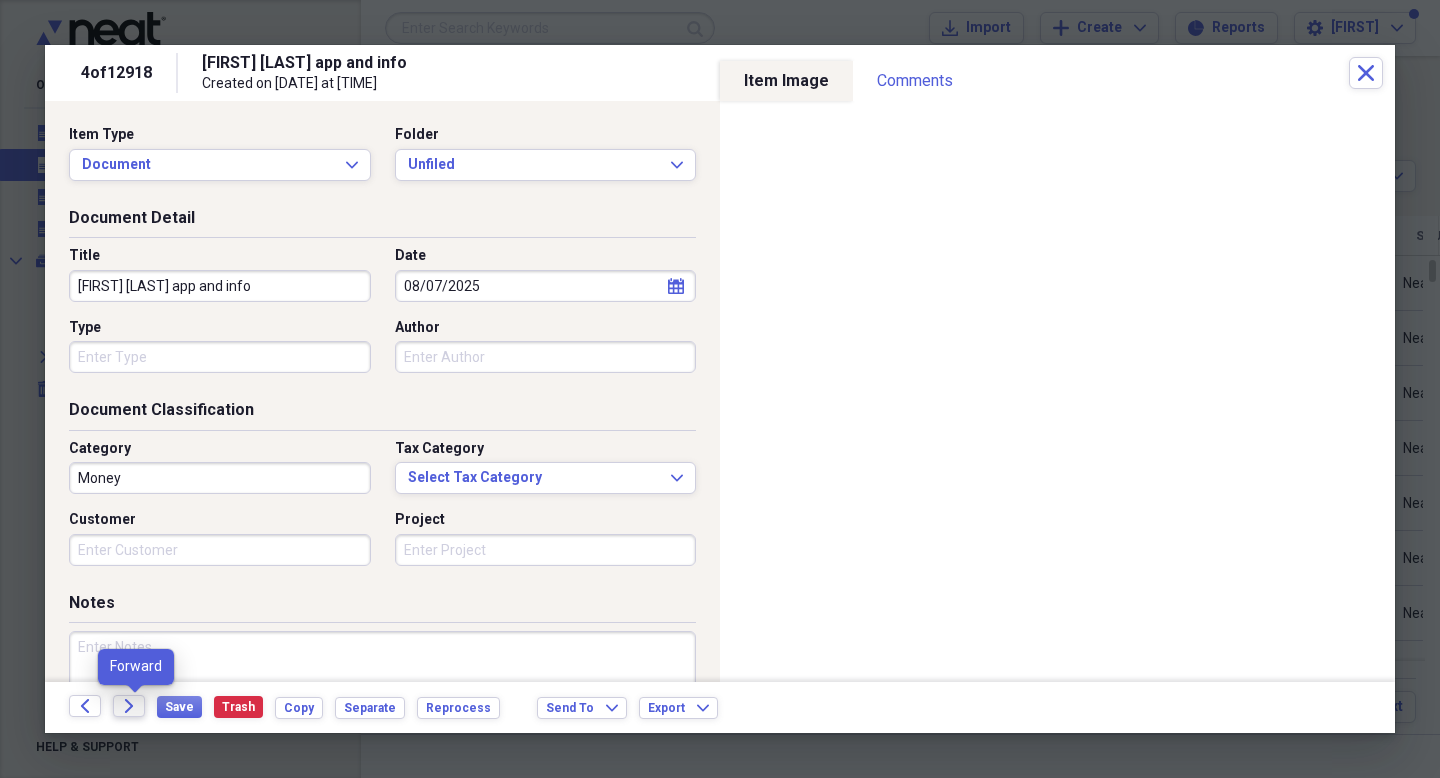 click on "Forward" 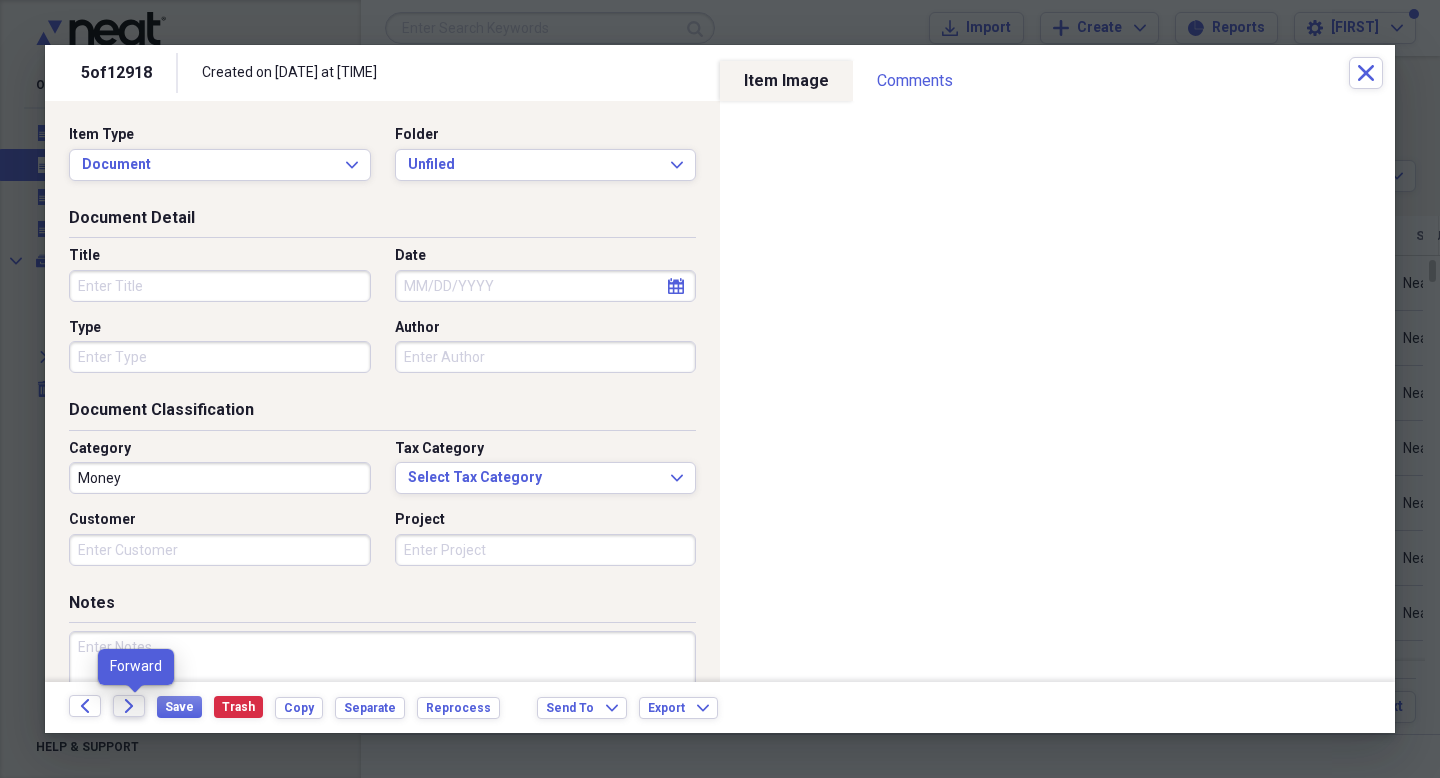 click on "Forward" at bounding box center (129, 706) 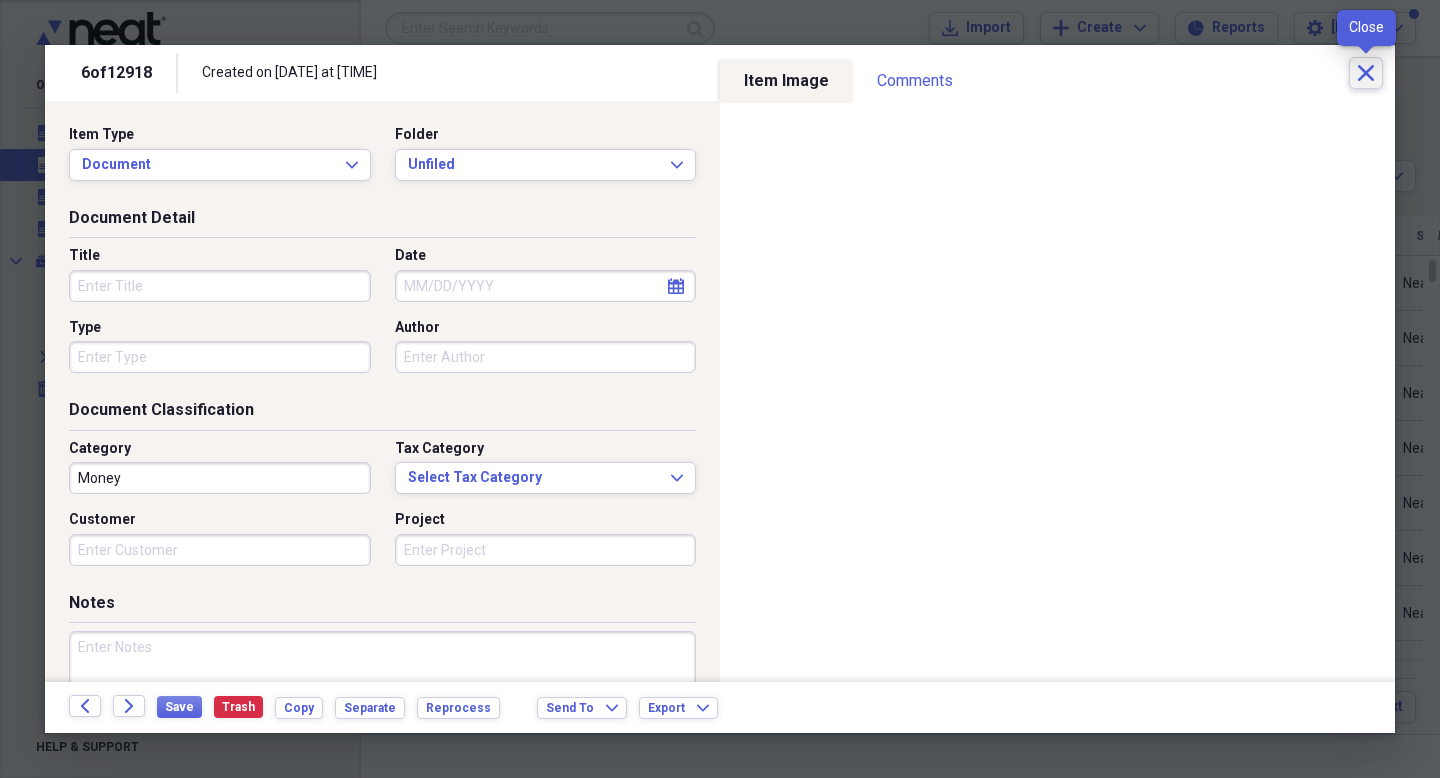 click 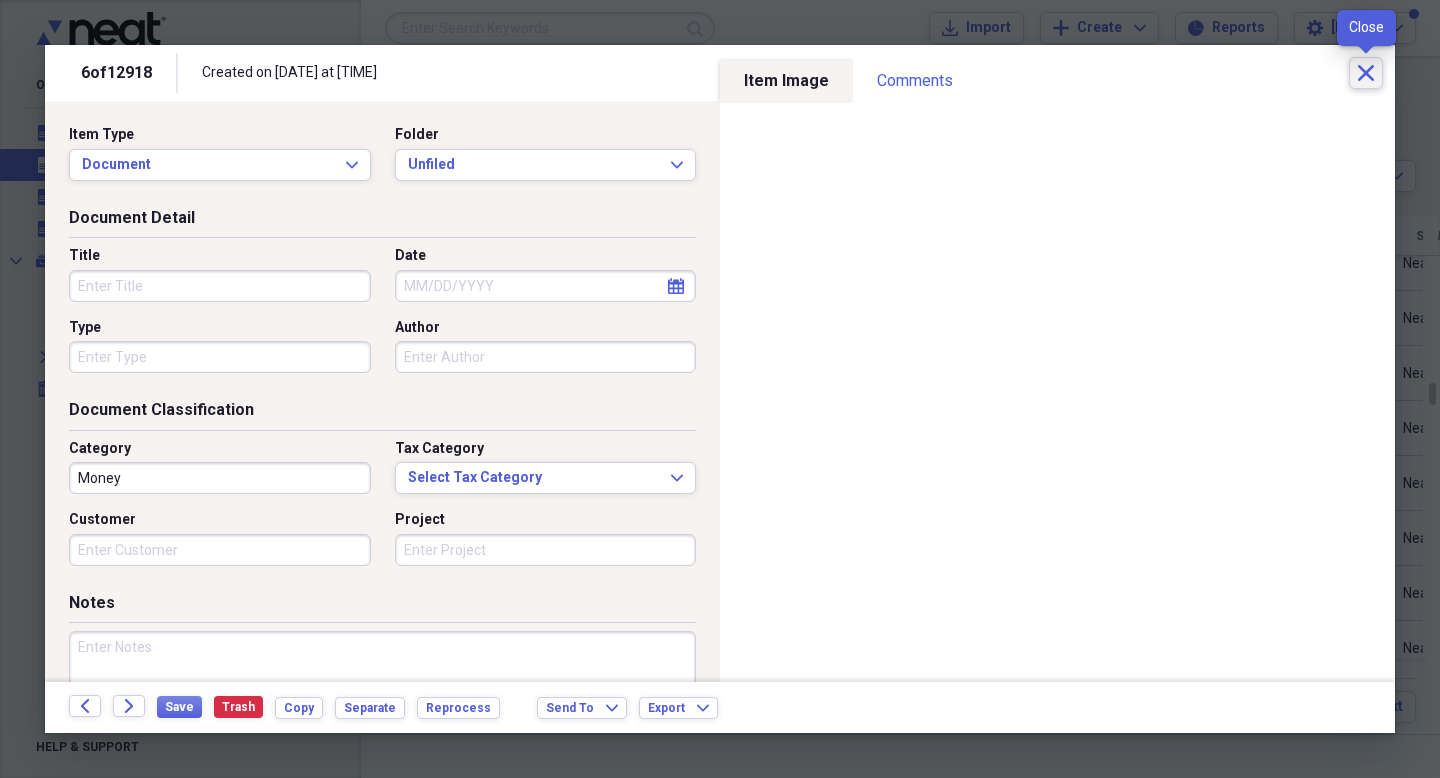 click on "Close" 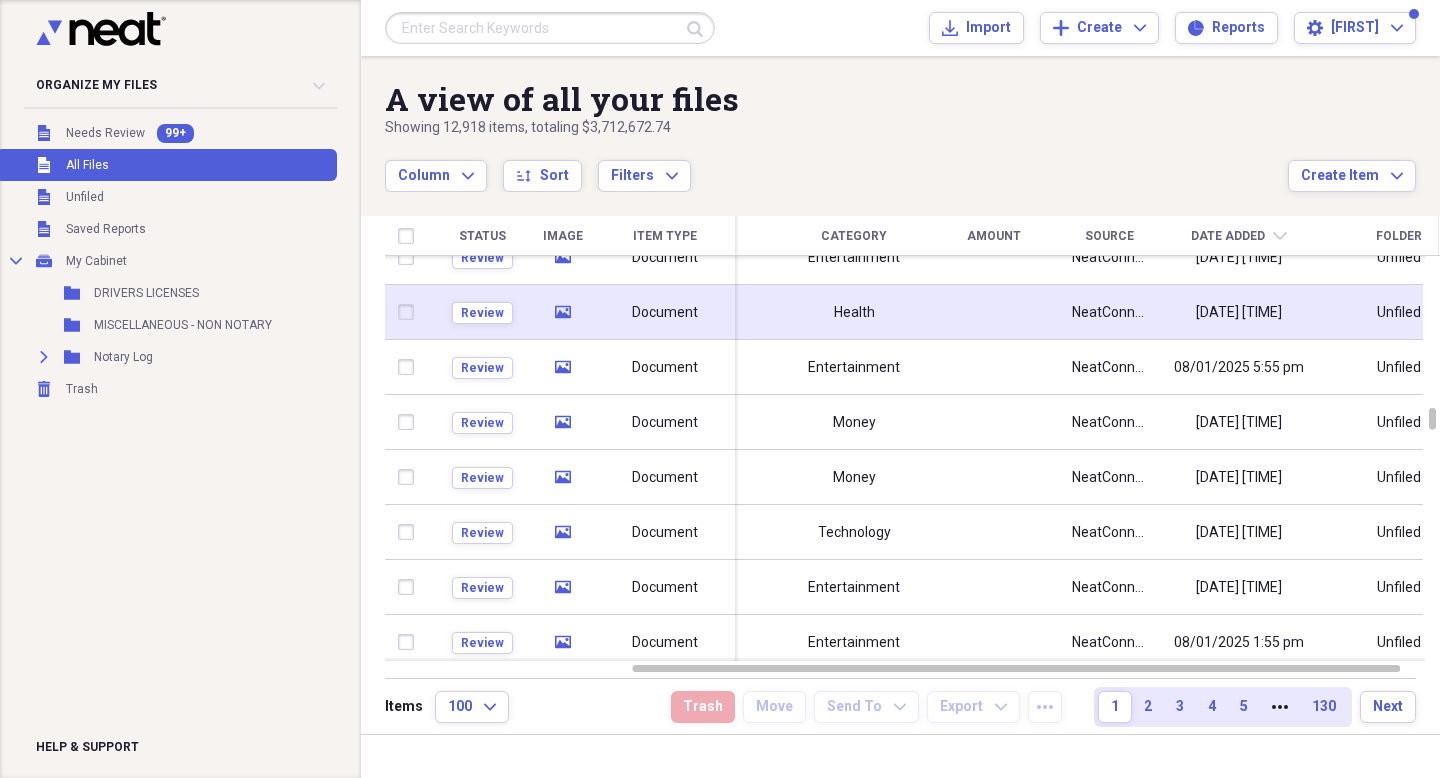 click on "[DATE] [TIME]" at bounding box center [1239, 312] 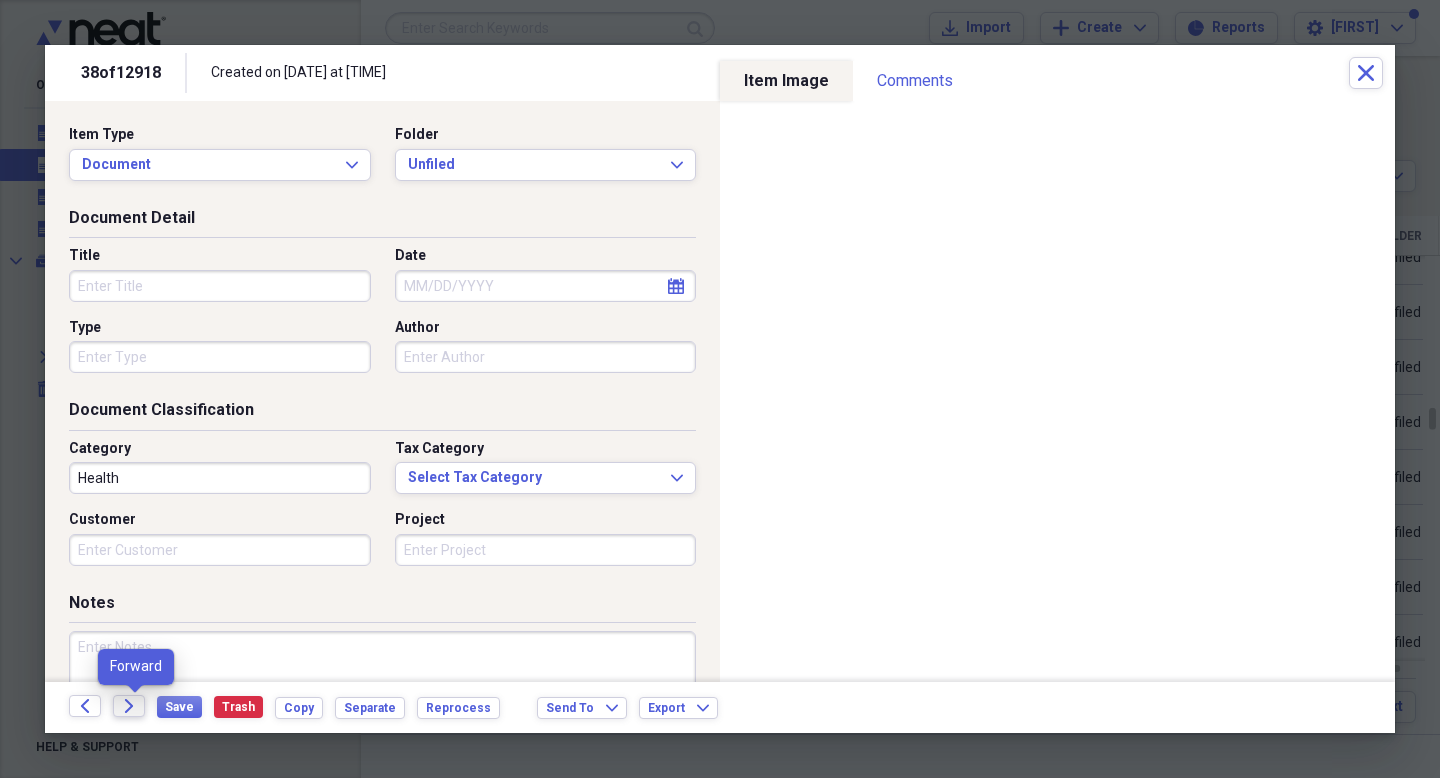 click on "Forward" 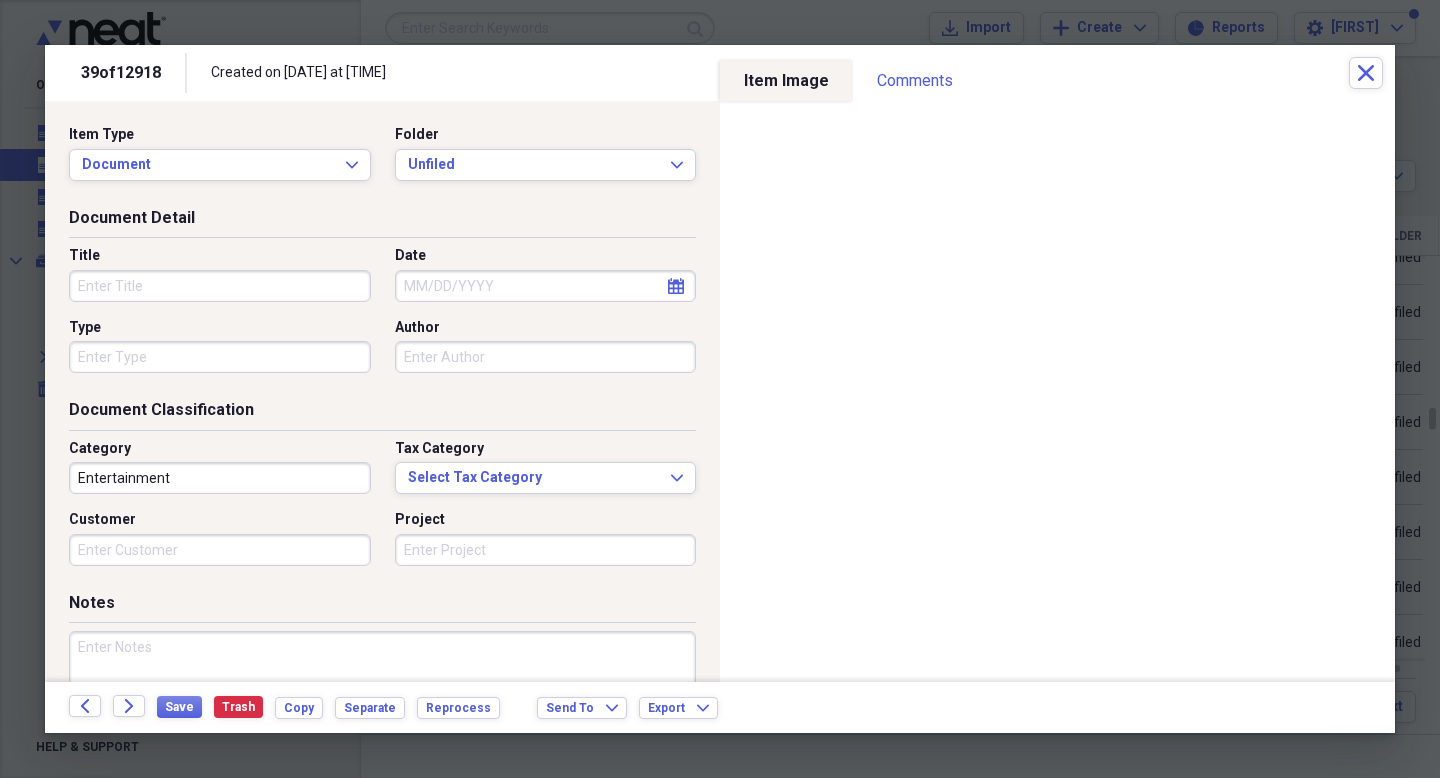 click on "Title" at bounding box center [220, 286] 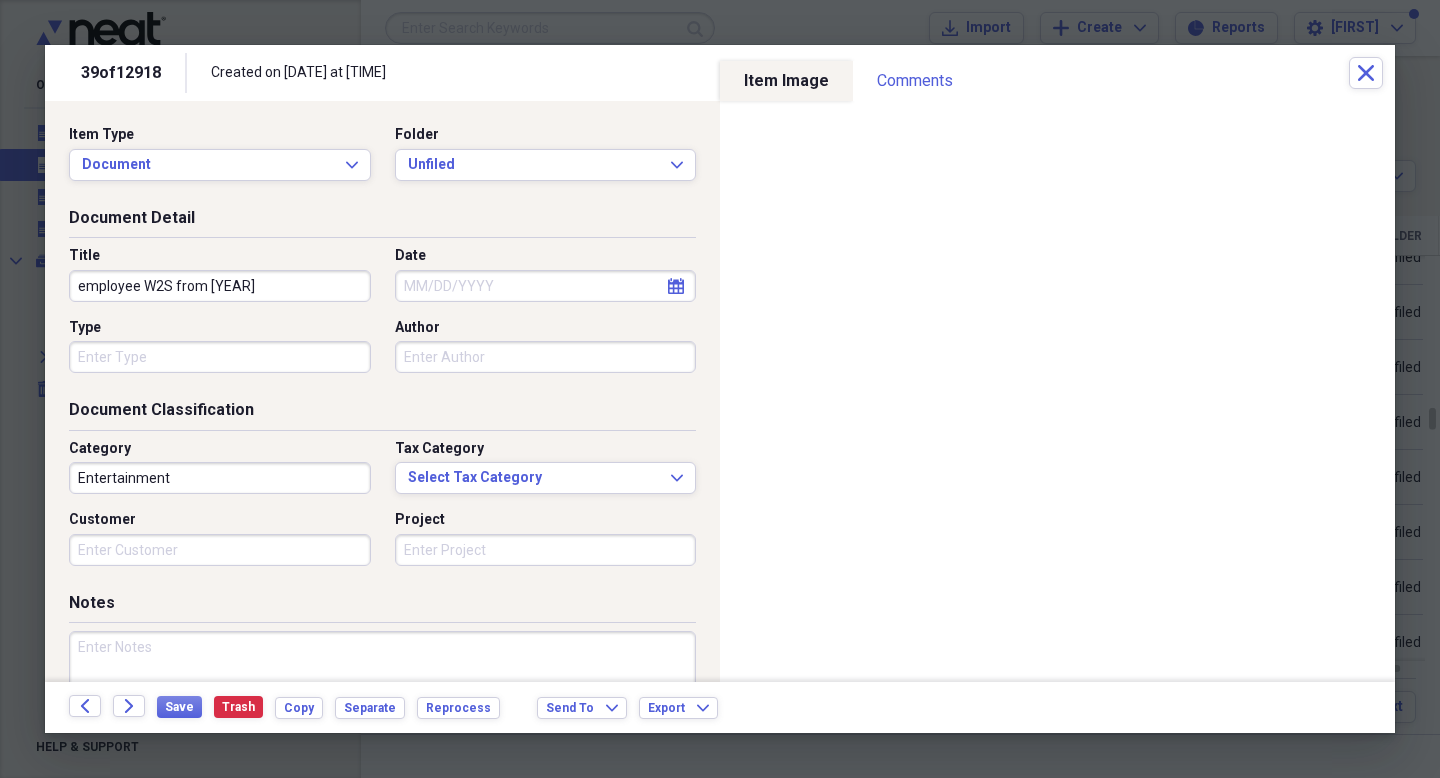 type on "employee W2S from [YEAR]" 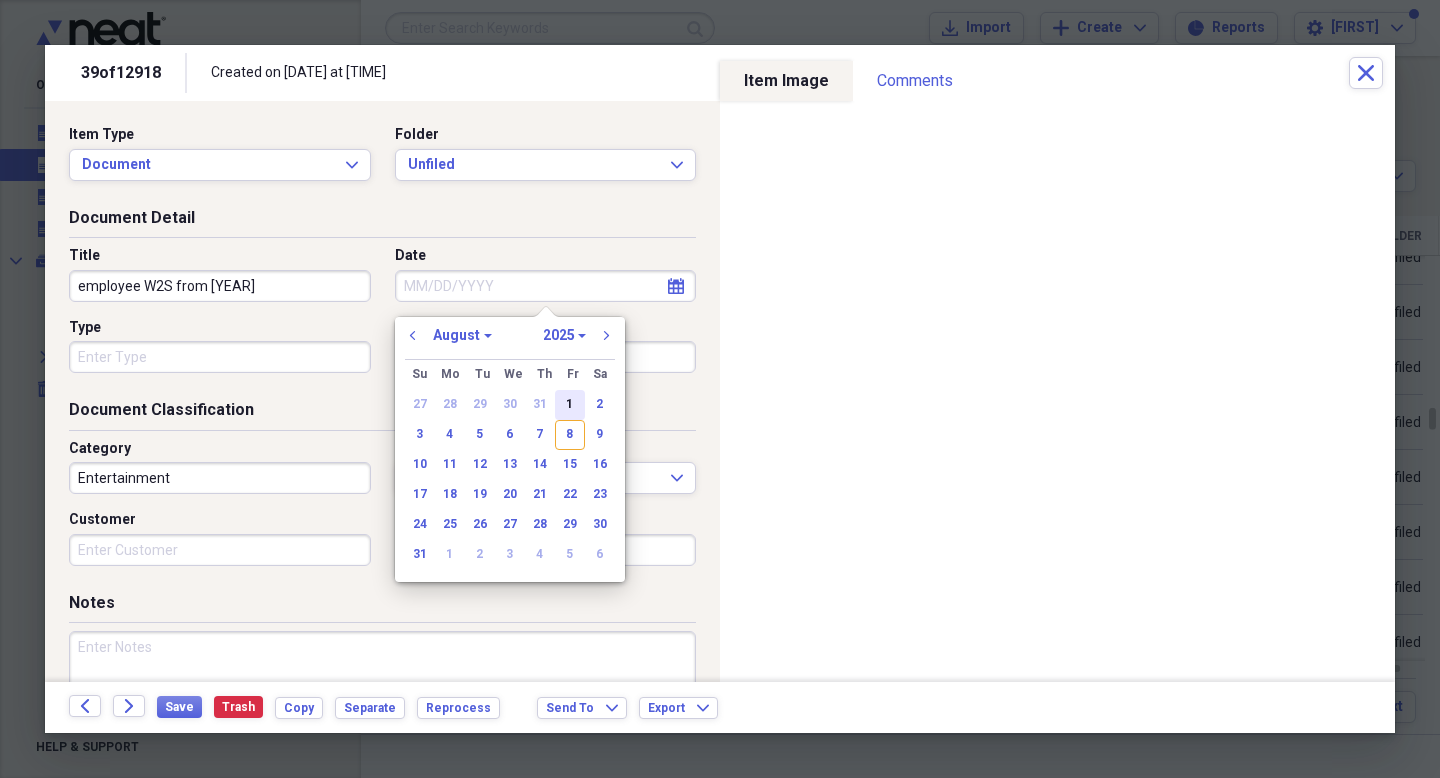click on "1" at bounding box center (570, 405) 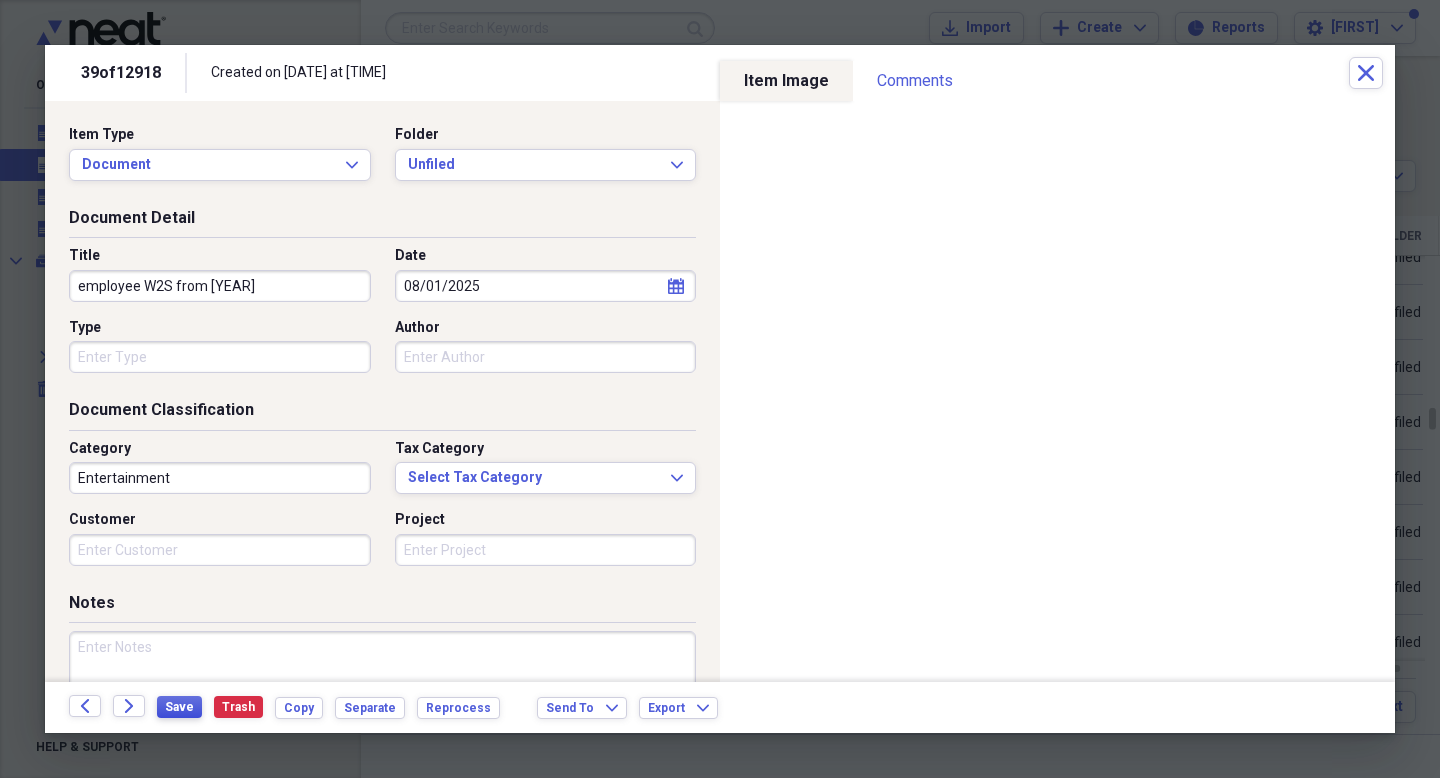 click on "Save" at bounding box center [179, 707] 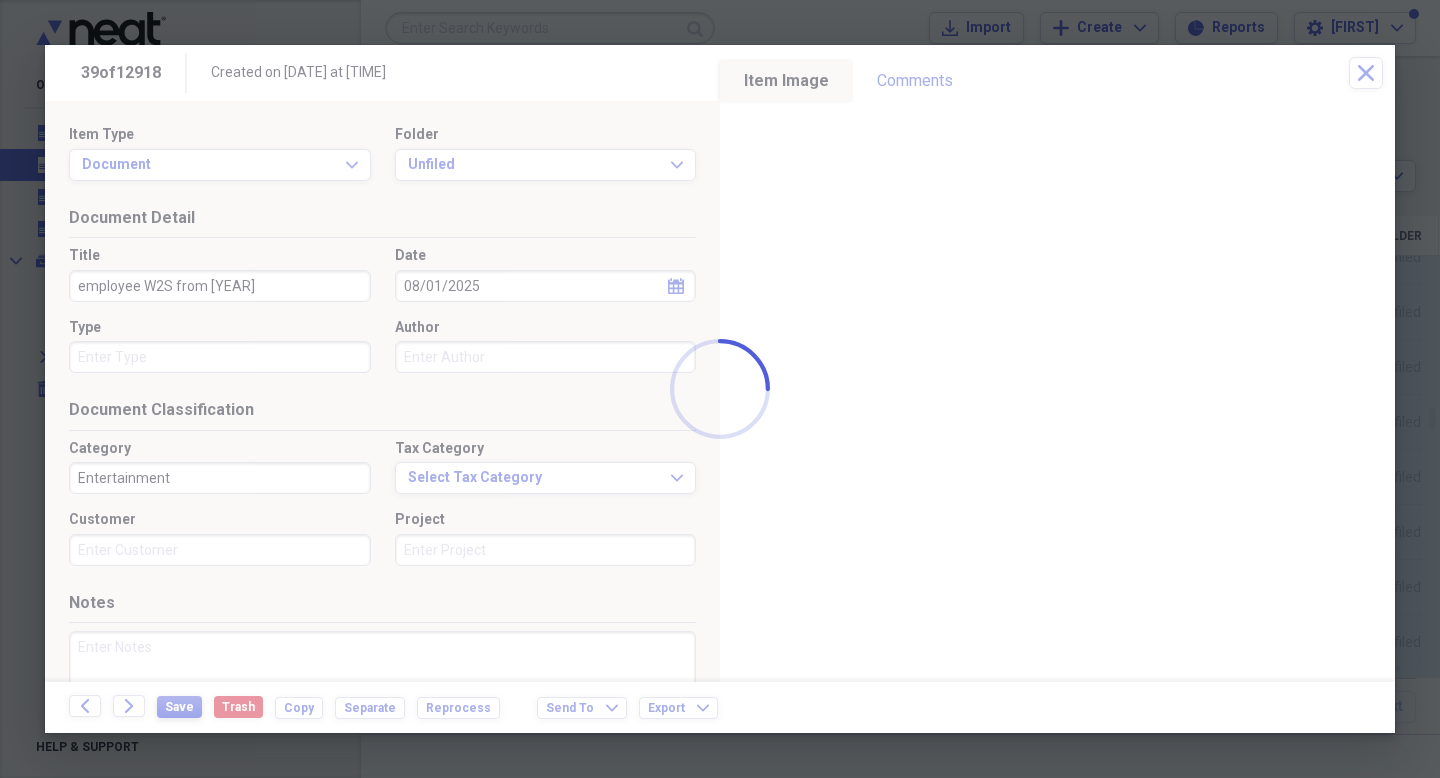type on "employee W2S from [YEAR]" 